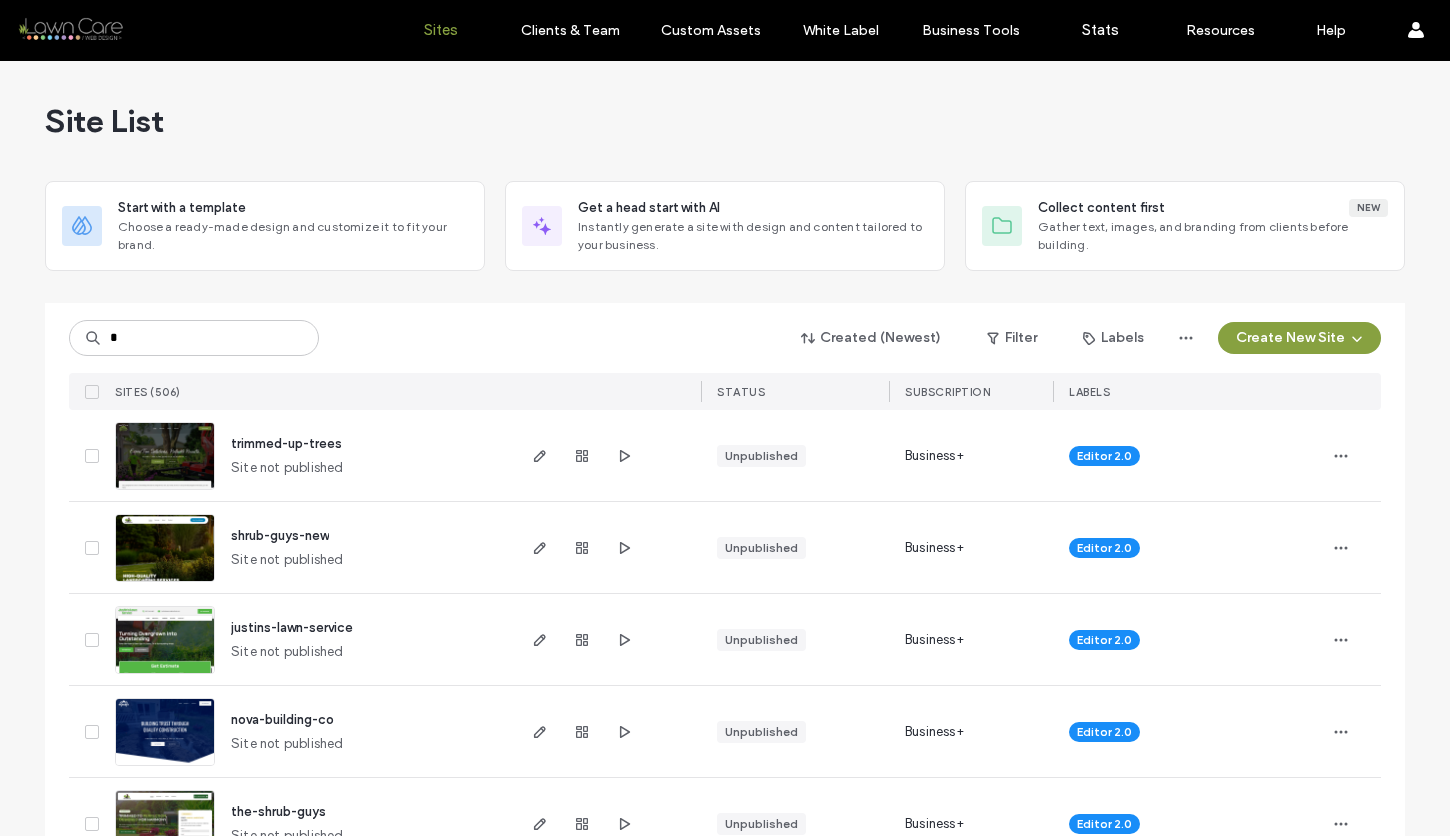 scroll, scrollTop: 0, scrollLeft: 0, axis: both 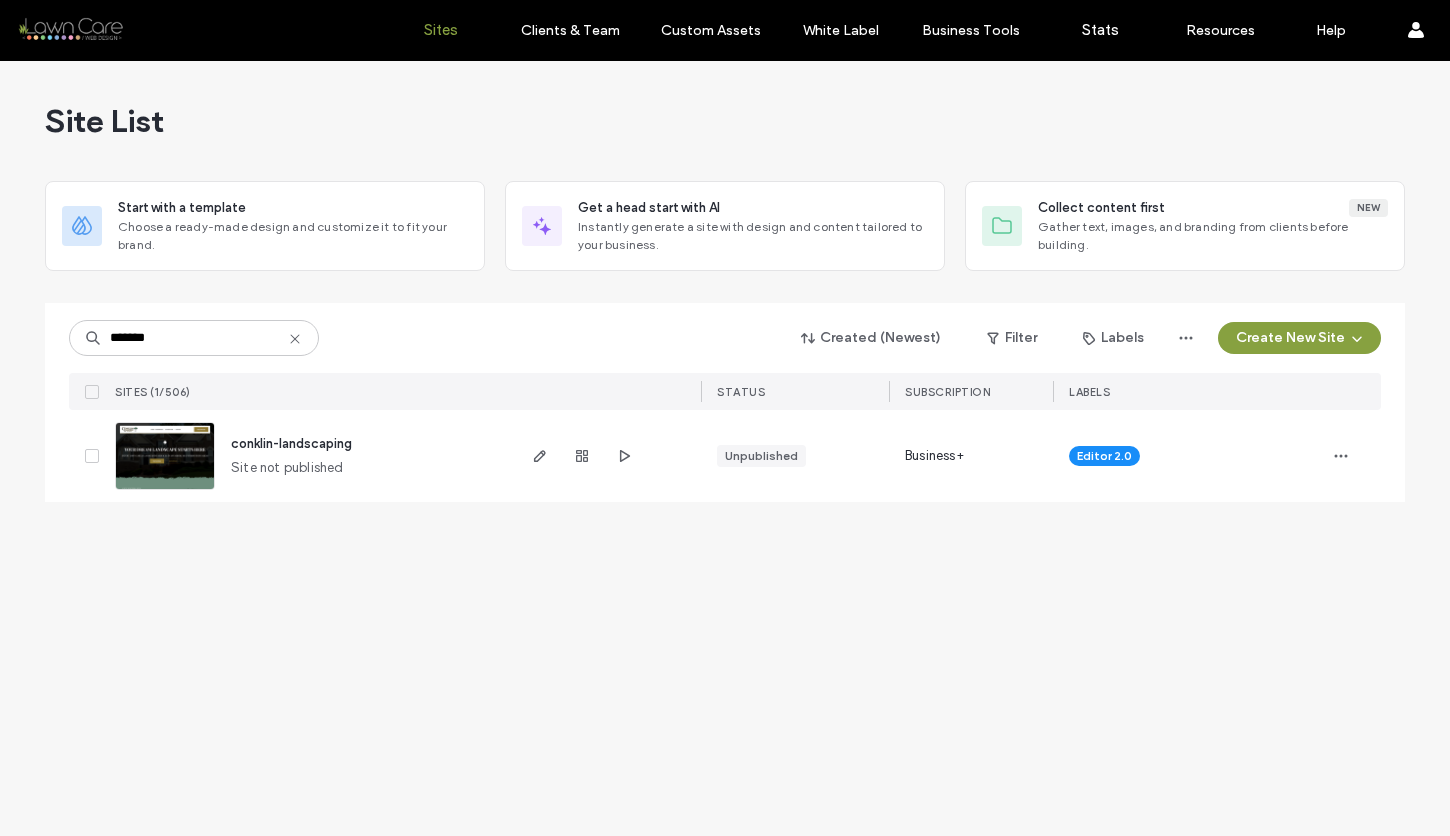 type on "*******" 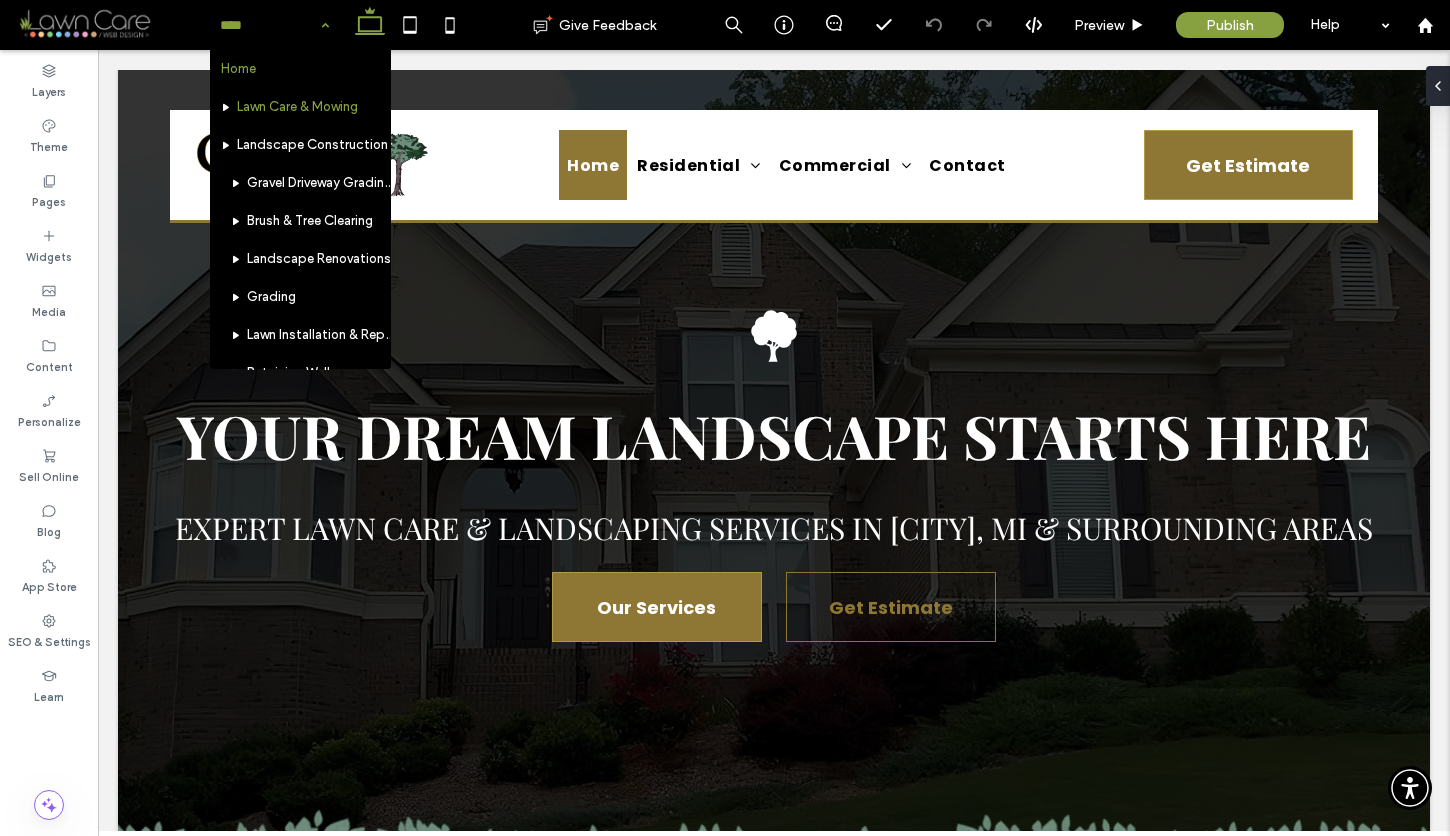 scroll, scrollTop: 0, scrollLeft: 0, axis: both 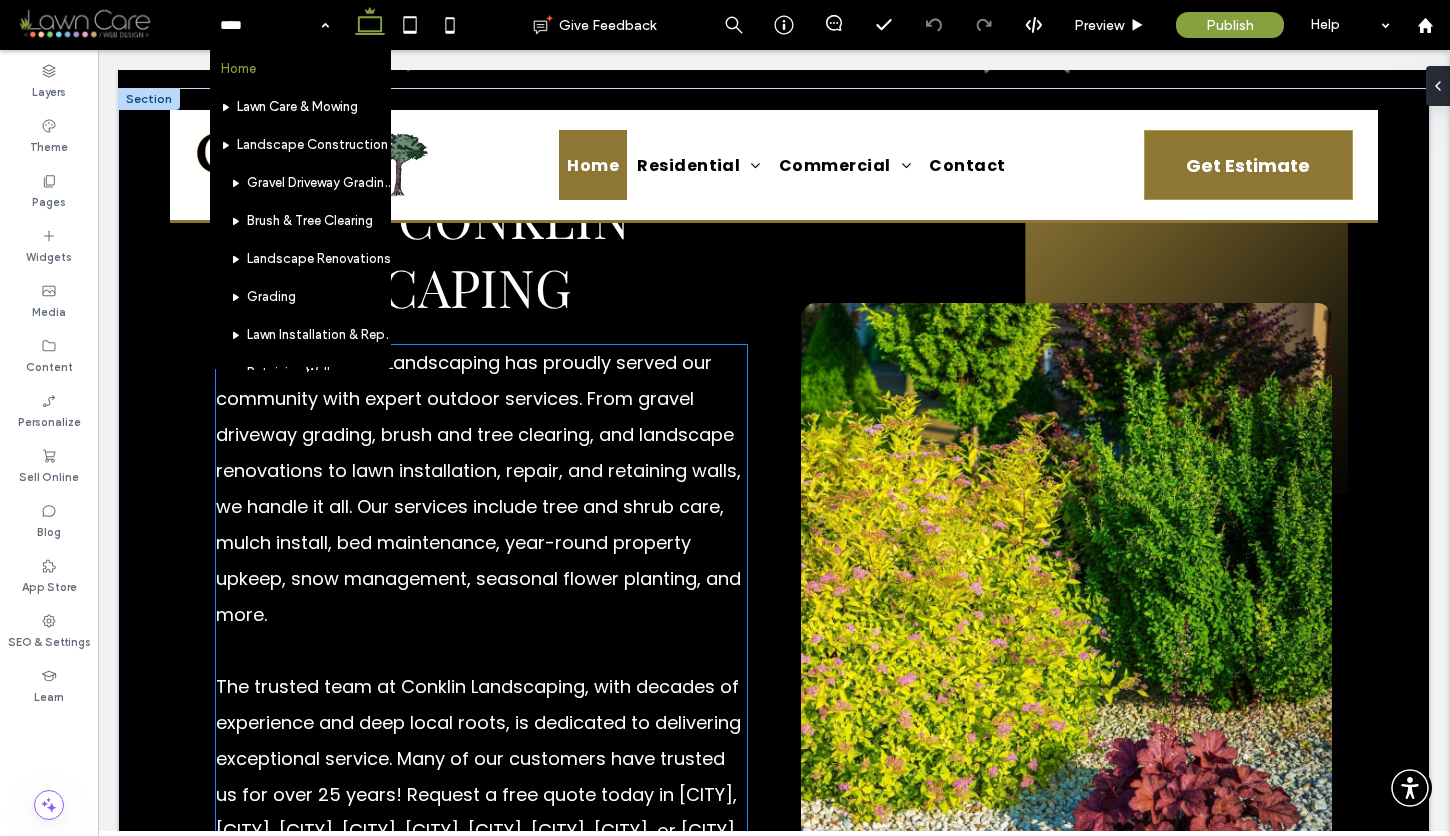 click on "Since 1990, Conklin Landscaping has proudly served our community with expert outdoor services. From gravel driveway grading, brush and tree clearing, and landscape renovations to lawn installation, repair, and retaining walls, we handle it all. Our services include tree and shrub care, mulch install, bed maintenance, year-round property upkeep, snow management, seasonal flower planting, and more." at bounding box center [481, 489] 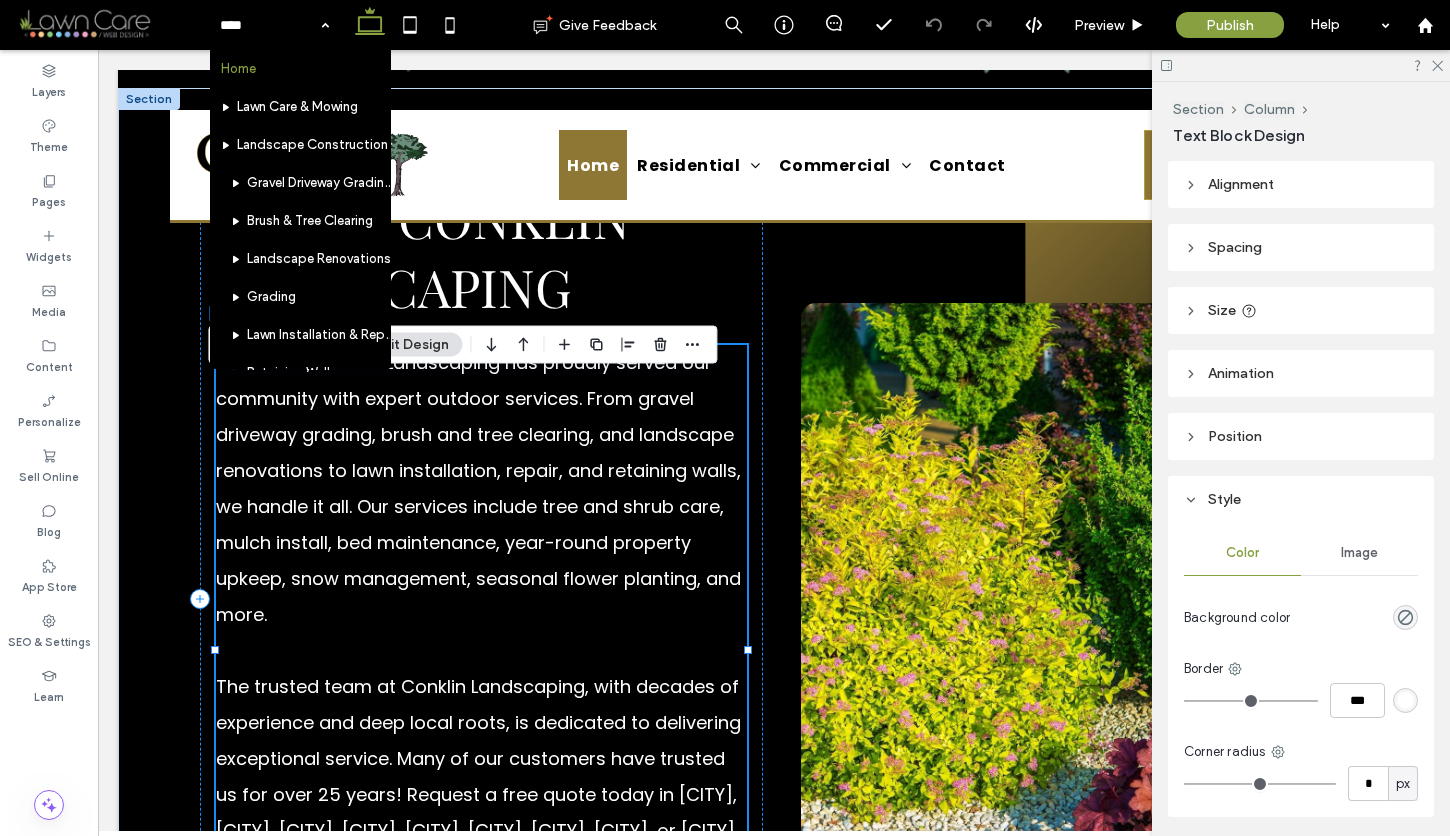 click on "Since 1990, Conklin Landscaping has proudly served our community with expert outdoor services. From gravel driveway grading, brush and tree clearing, and landscape renovations to lawn installation, repair, and retaining walls, we handle it all. Our services include tree and shrub care, mulch install, bed maintenance, year-round property upkeep, snow management, seasonal flower planting, and more.
﻿ The trusted team at Conklin Landscaping, with decades of experience and deep local roots, is dedicated to delivering exceptional service. Many of our customers have trusted us for over 25 years! Request a free quote today in [CITY], [CITY], [CITY], [CITY], [CITY], [CITY], [CITY], [CITY], or [CITY]. We're committed to making your property beautiful and well-maintained." at bounding box center (481, 633) 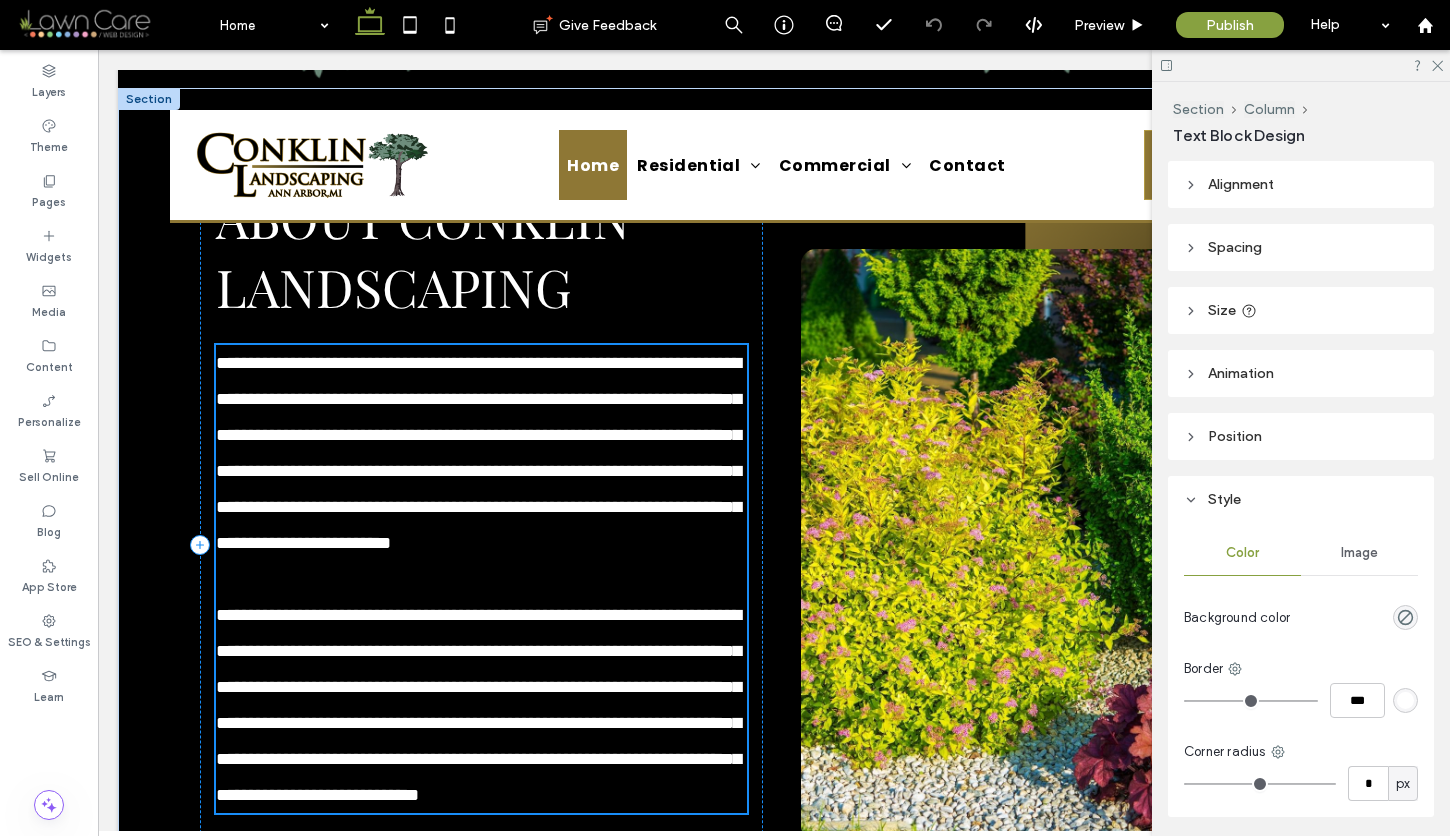 type on "*******" 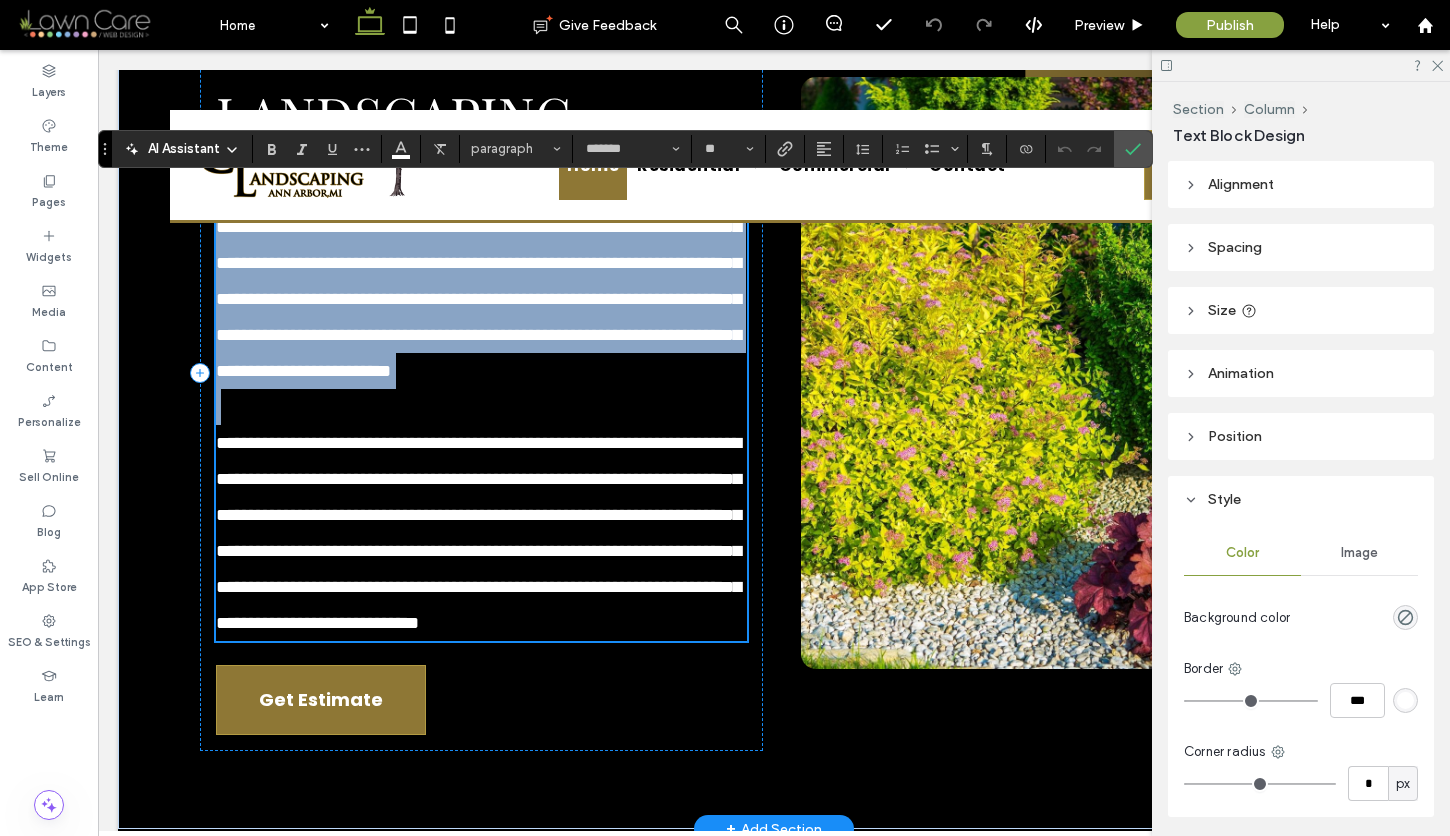 scroll, scrollTop: 1792, scrollLeft: 0, axis: vertical 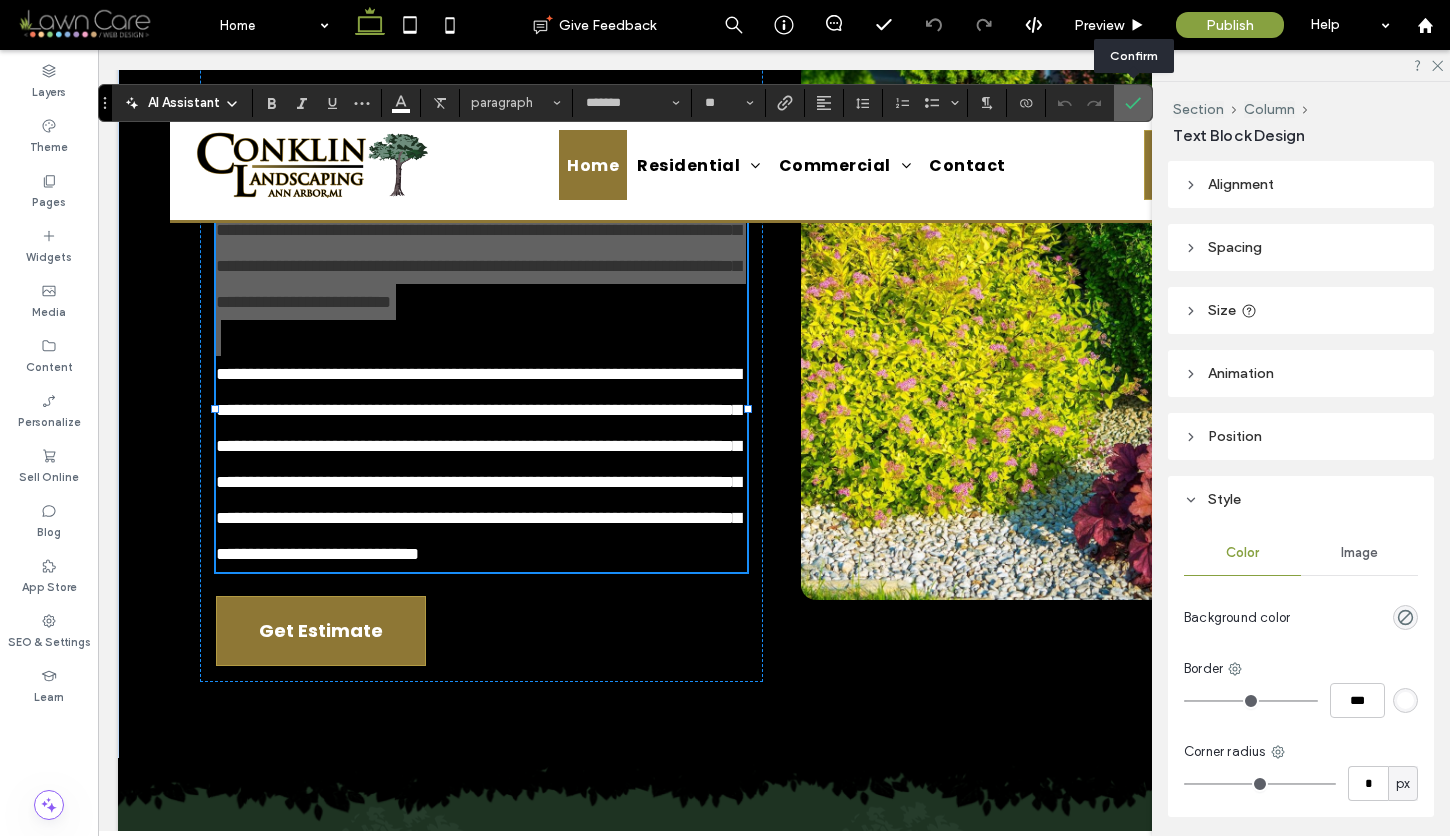click 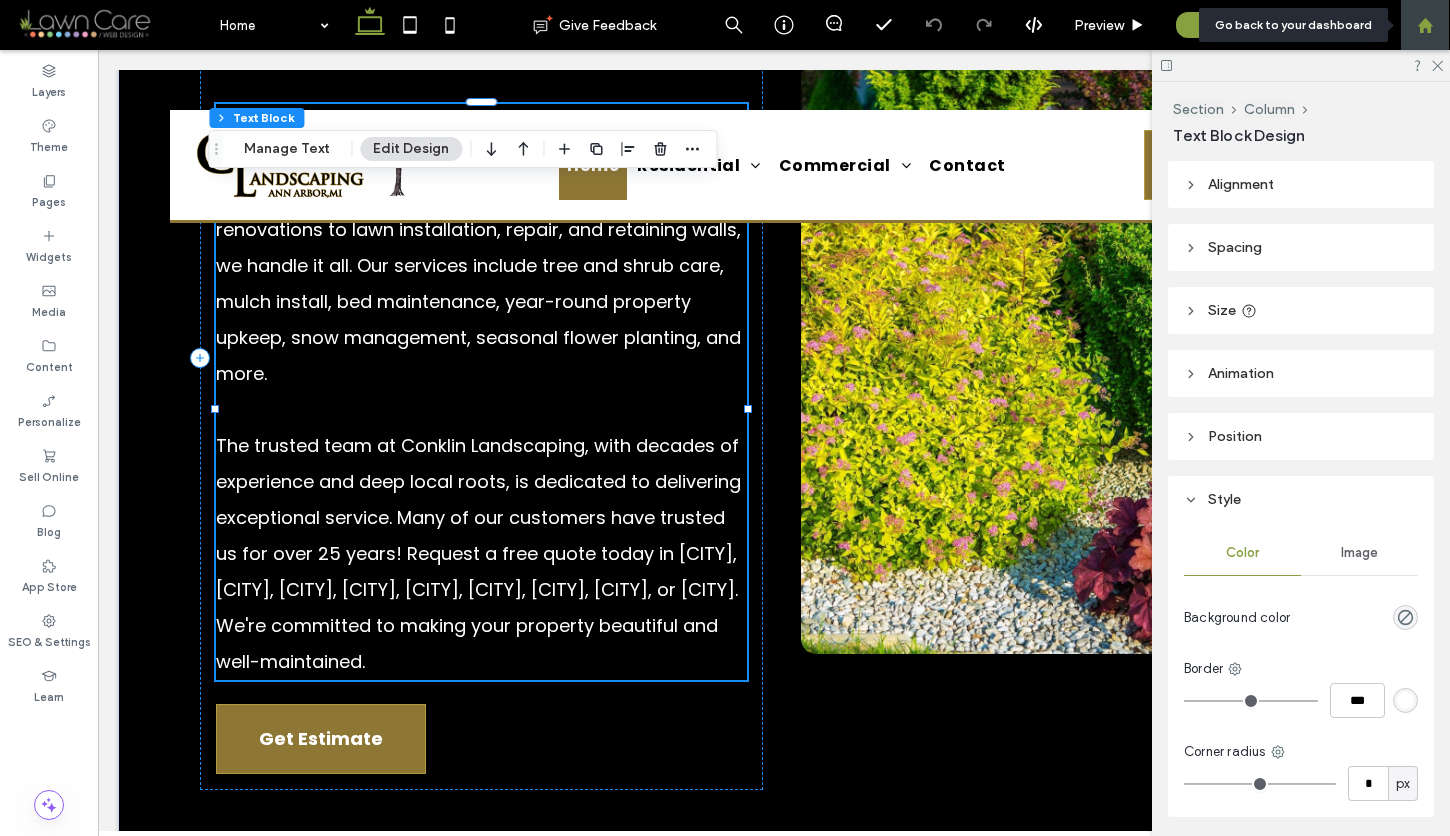 click 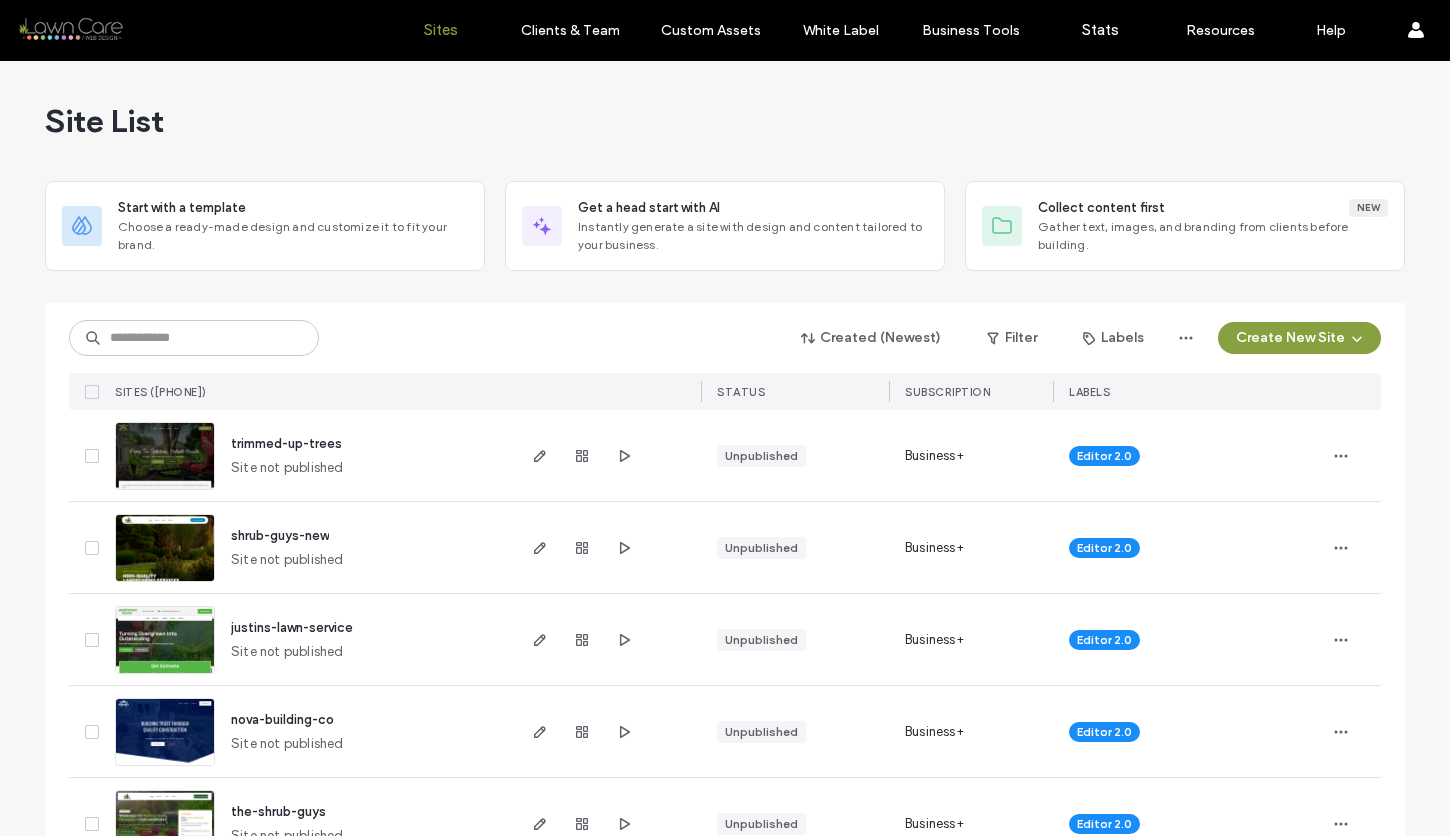 scroll, scrollTop: 0, scrollLeft: 0, axis: both 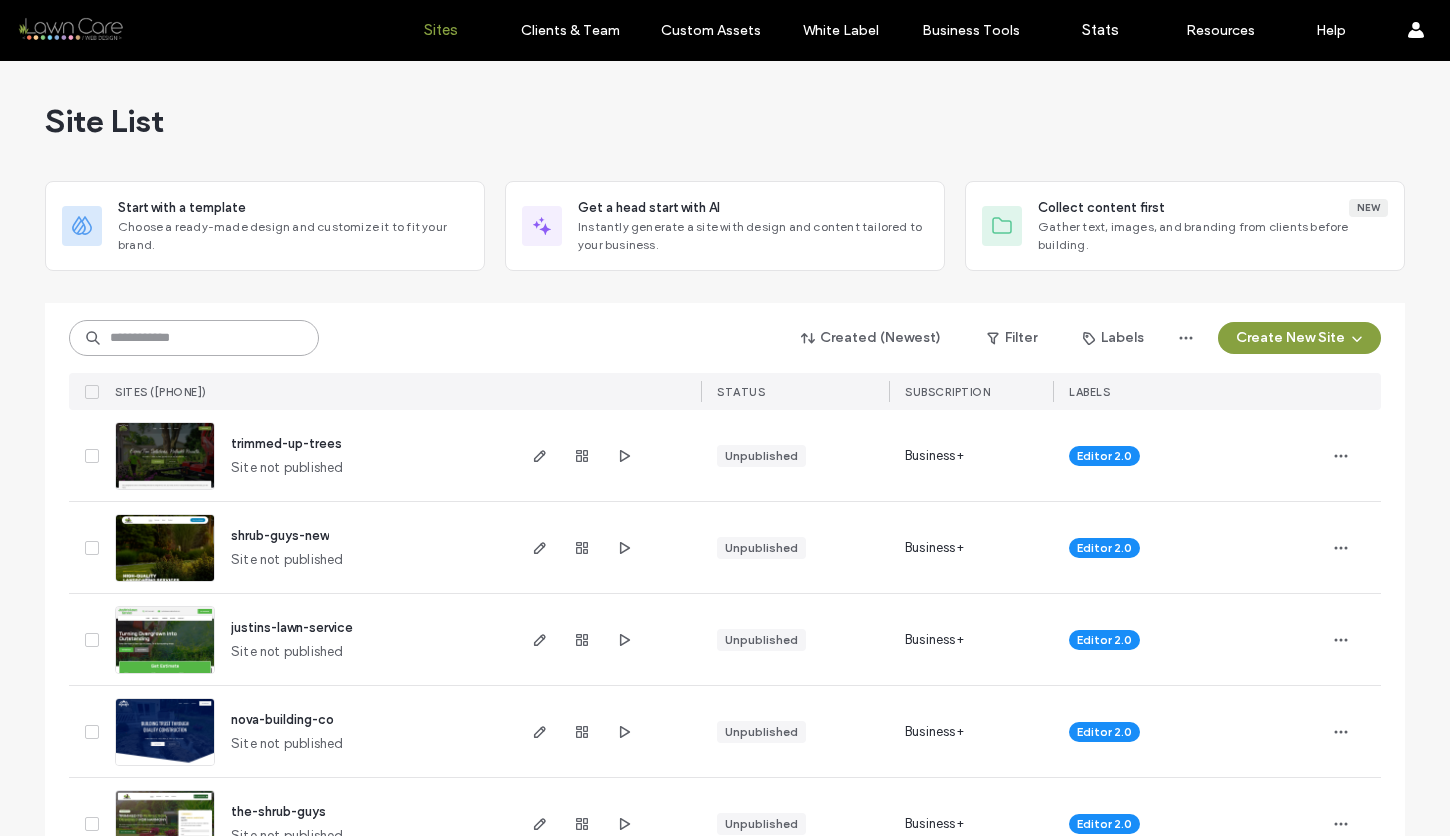 click at bounding box center (194, 338) 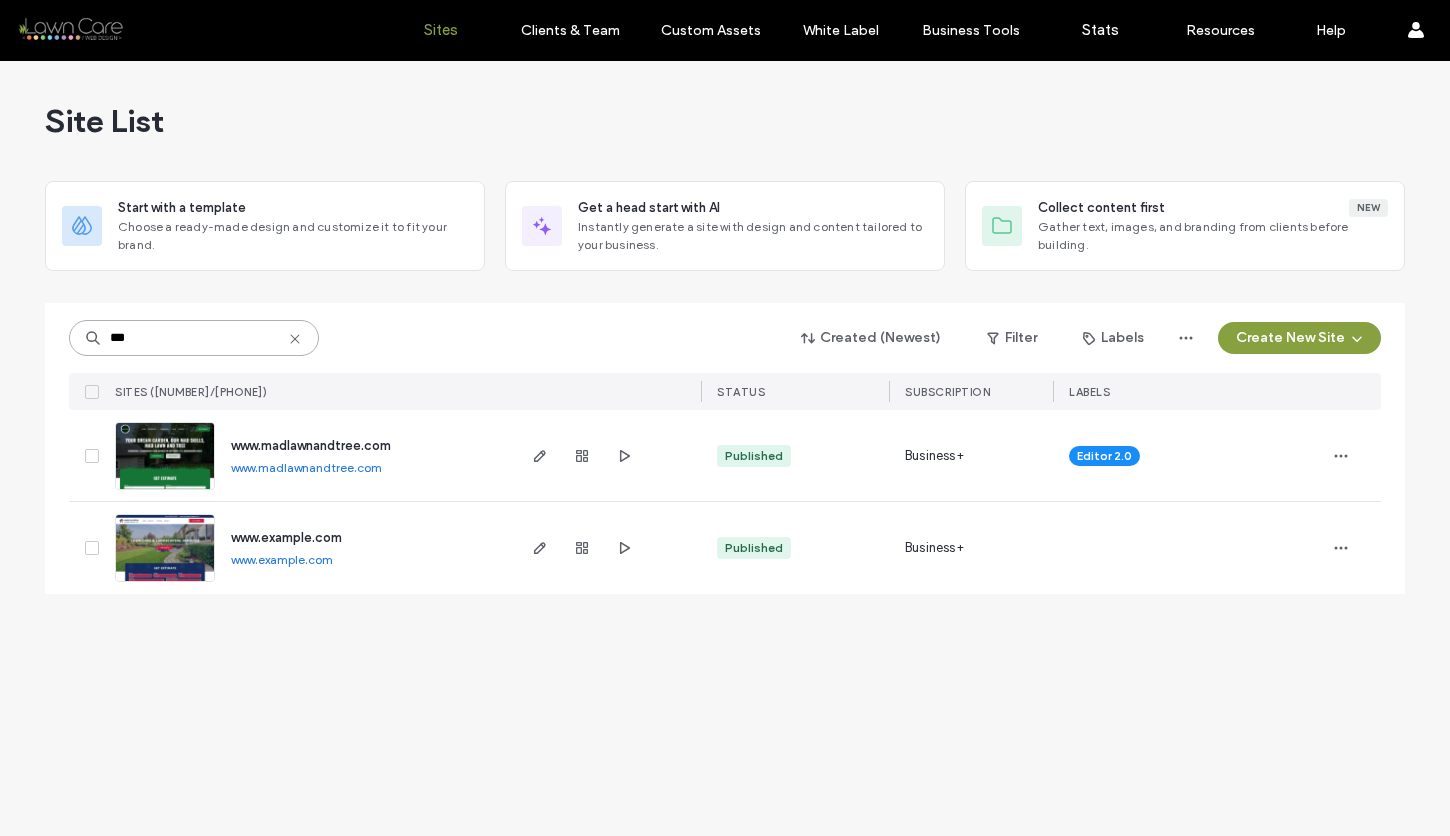 type on "***" 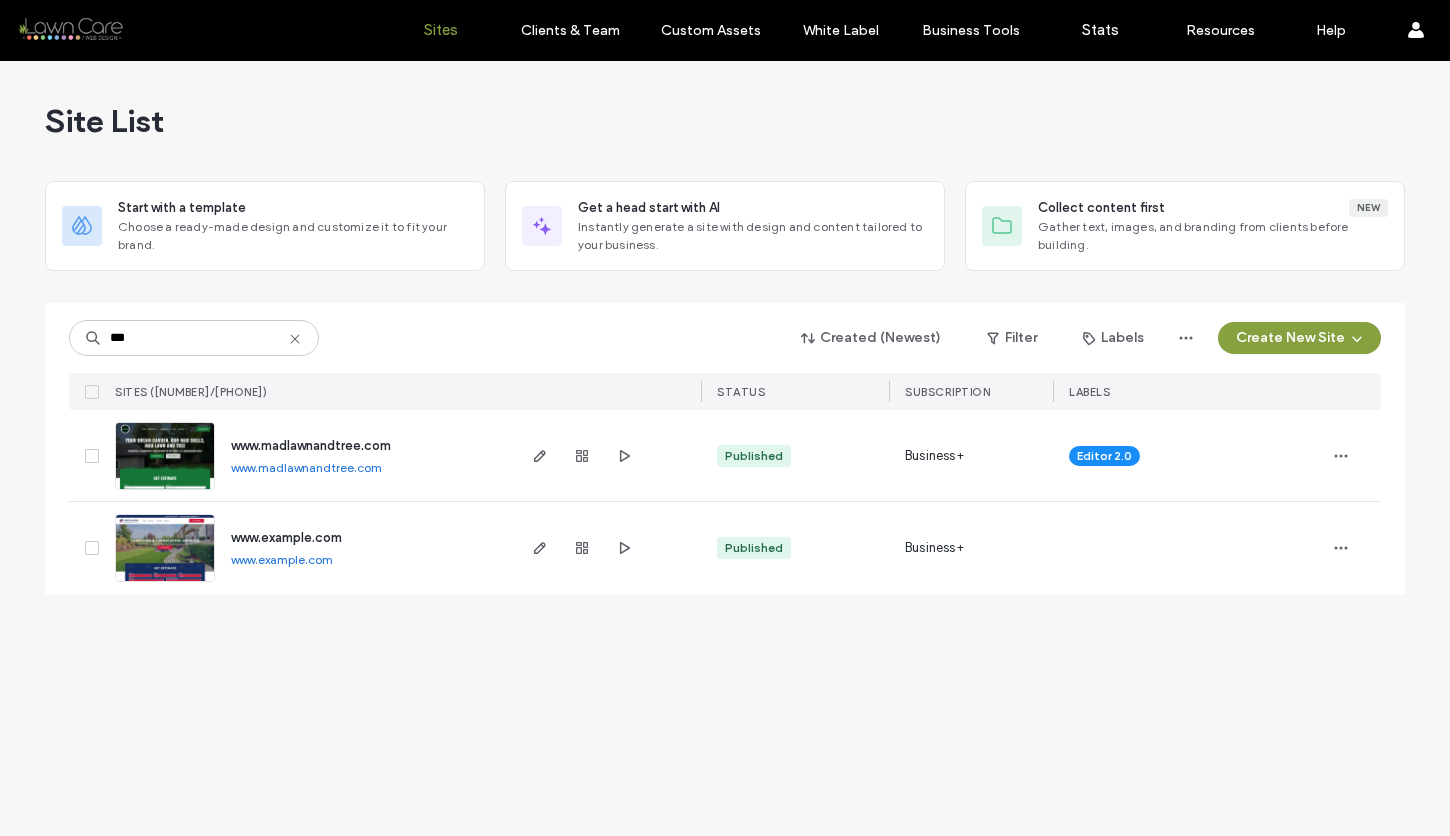 click at bounding box center (165, 583) 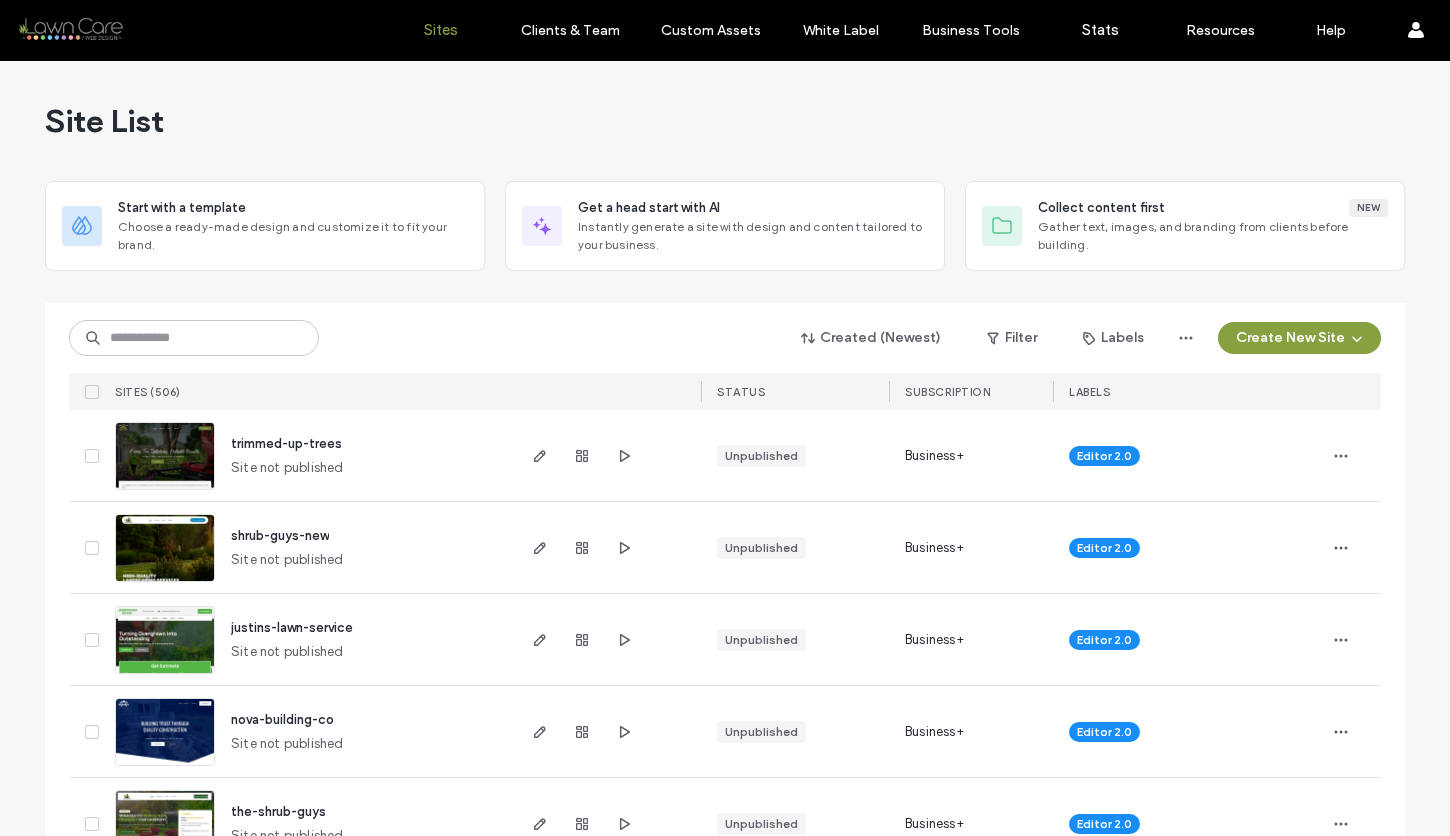 scroll, scrollTop: 0, scrollLeft: 0, axis: both 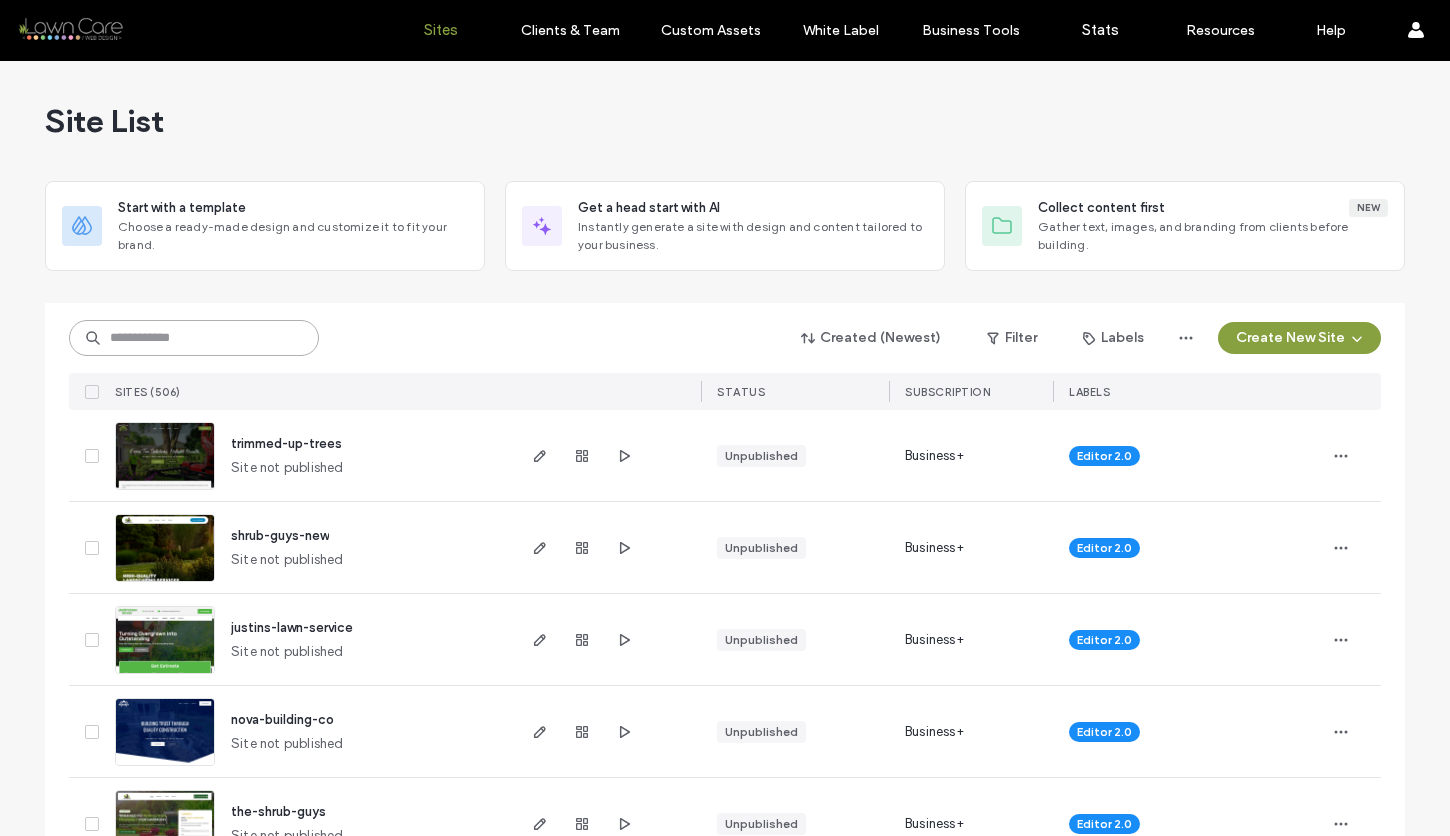 click at bounding box center [194, 338] 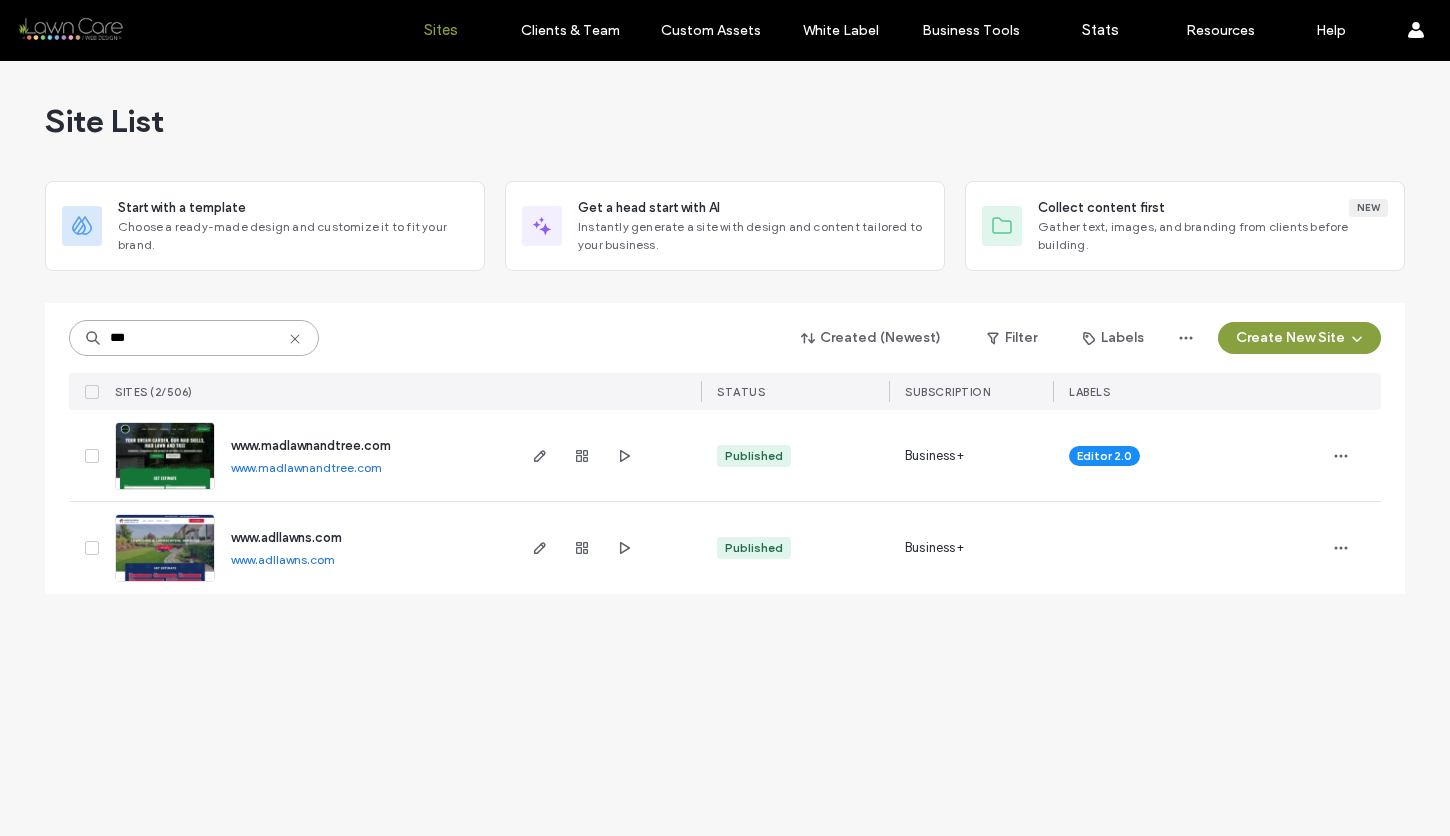type on "***" 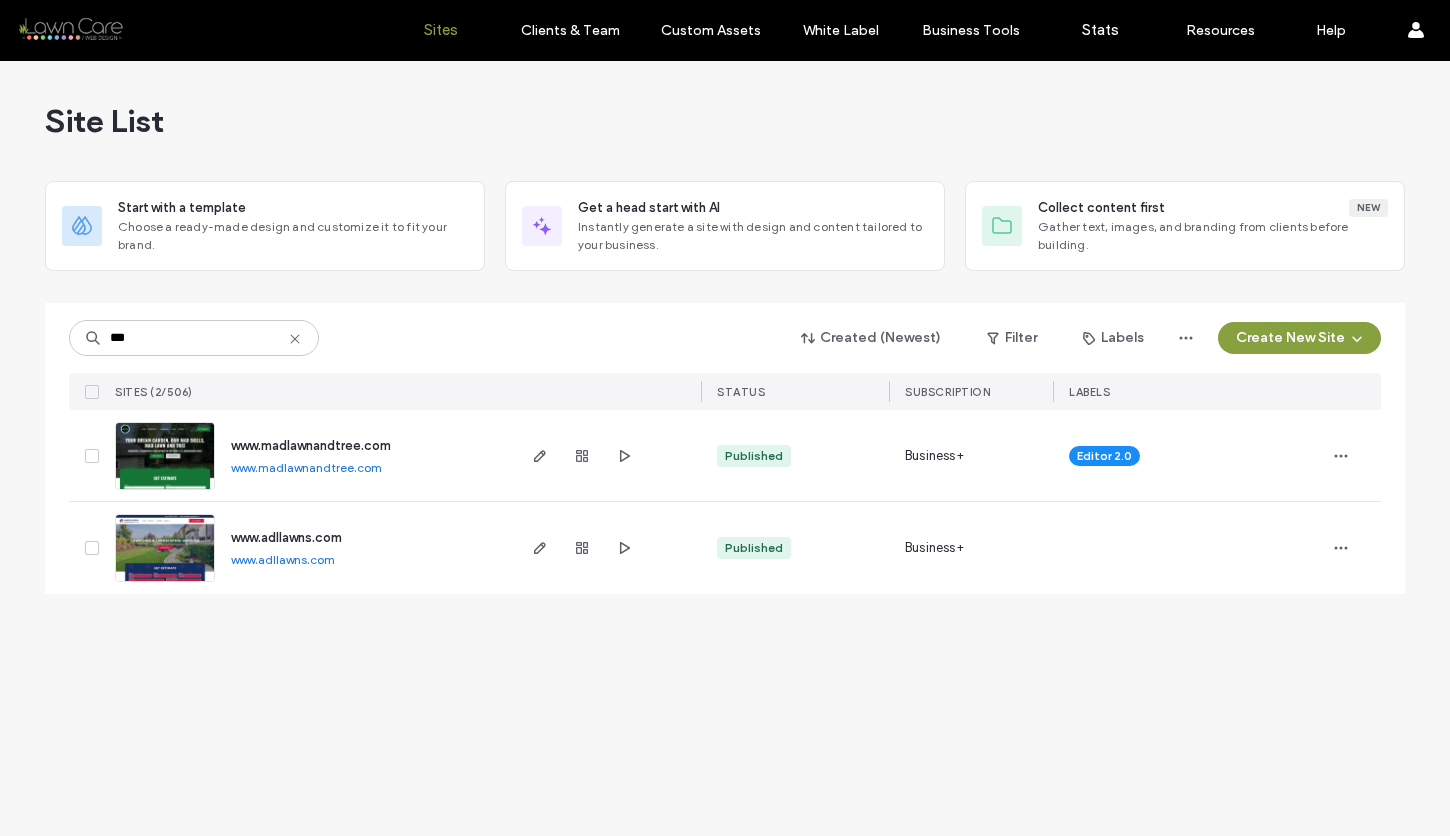 click at bounding box center (165, 583) 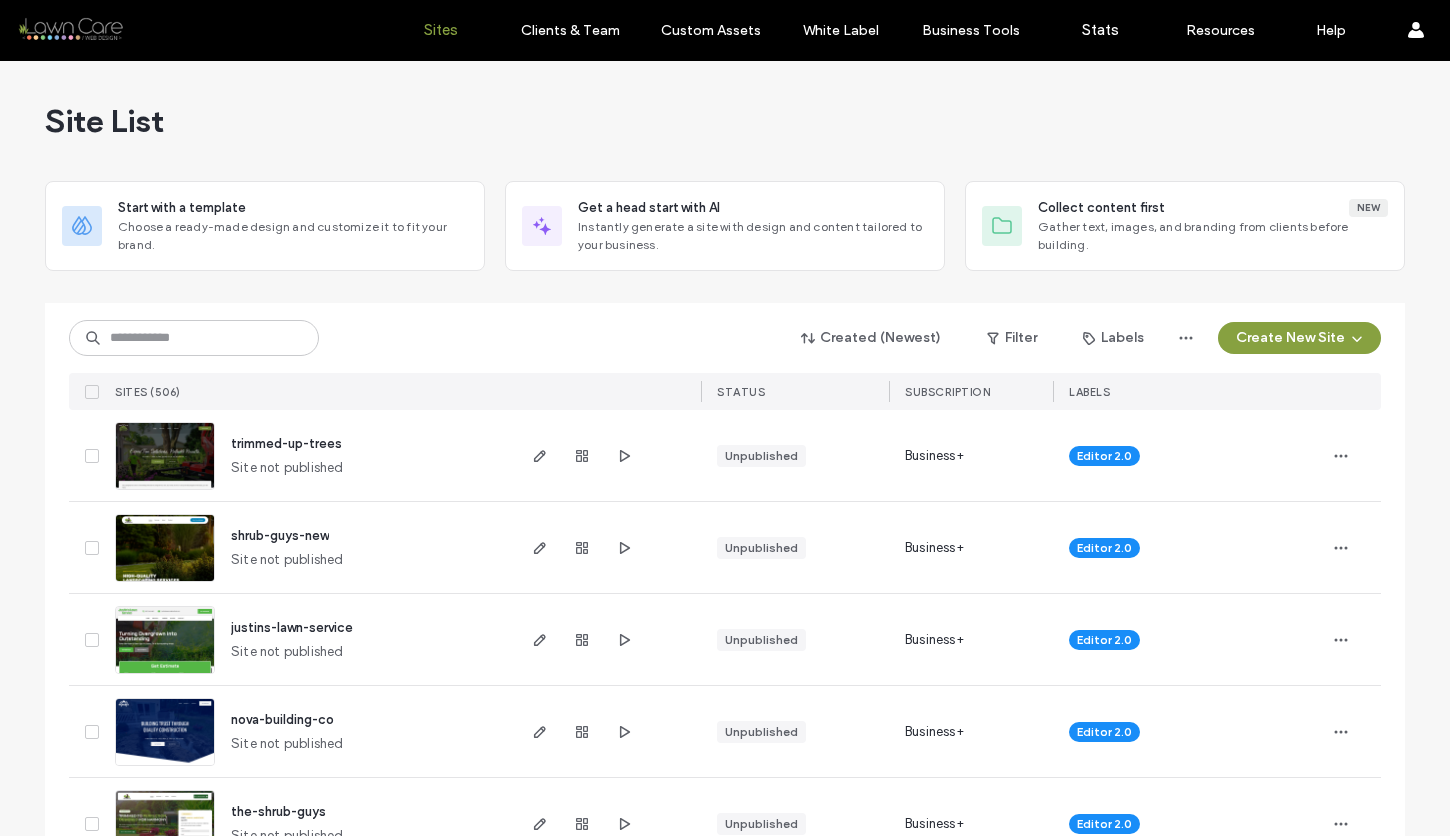 scroll, scrollTop: 0, scrollLeft: 0, axis: both 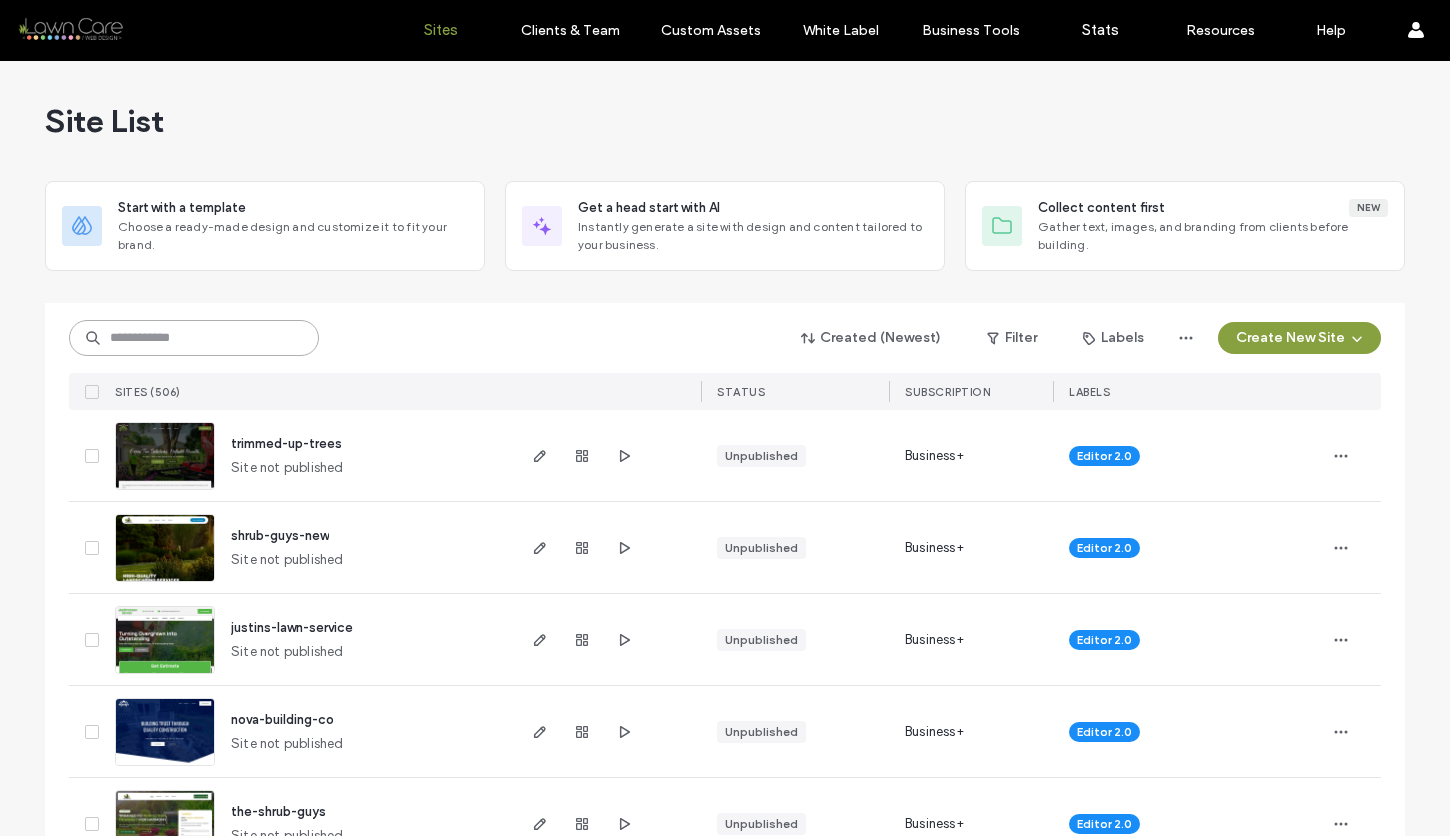 click at bounding box center (194, 338) 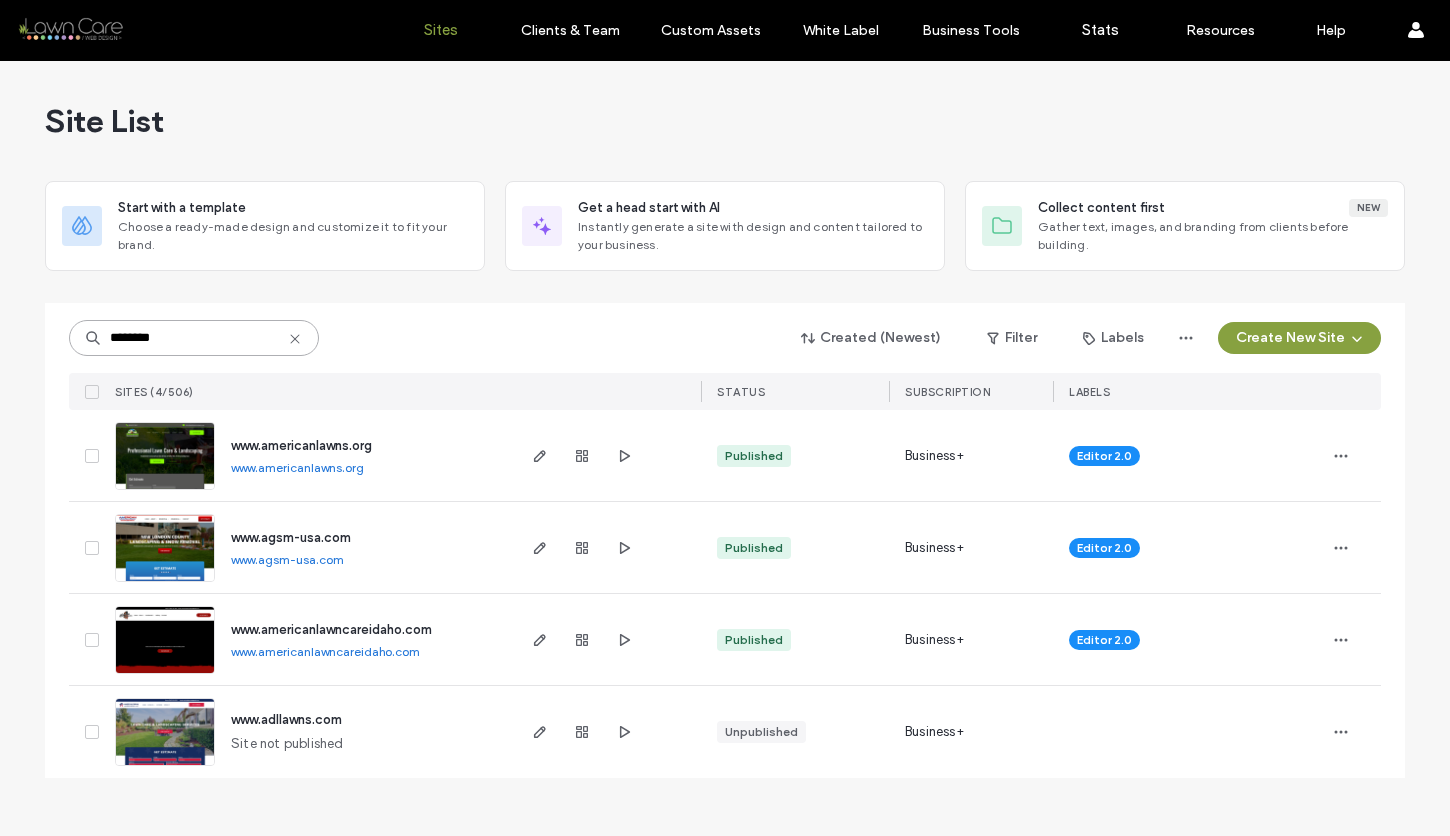 type on "********" 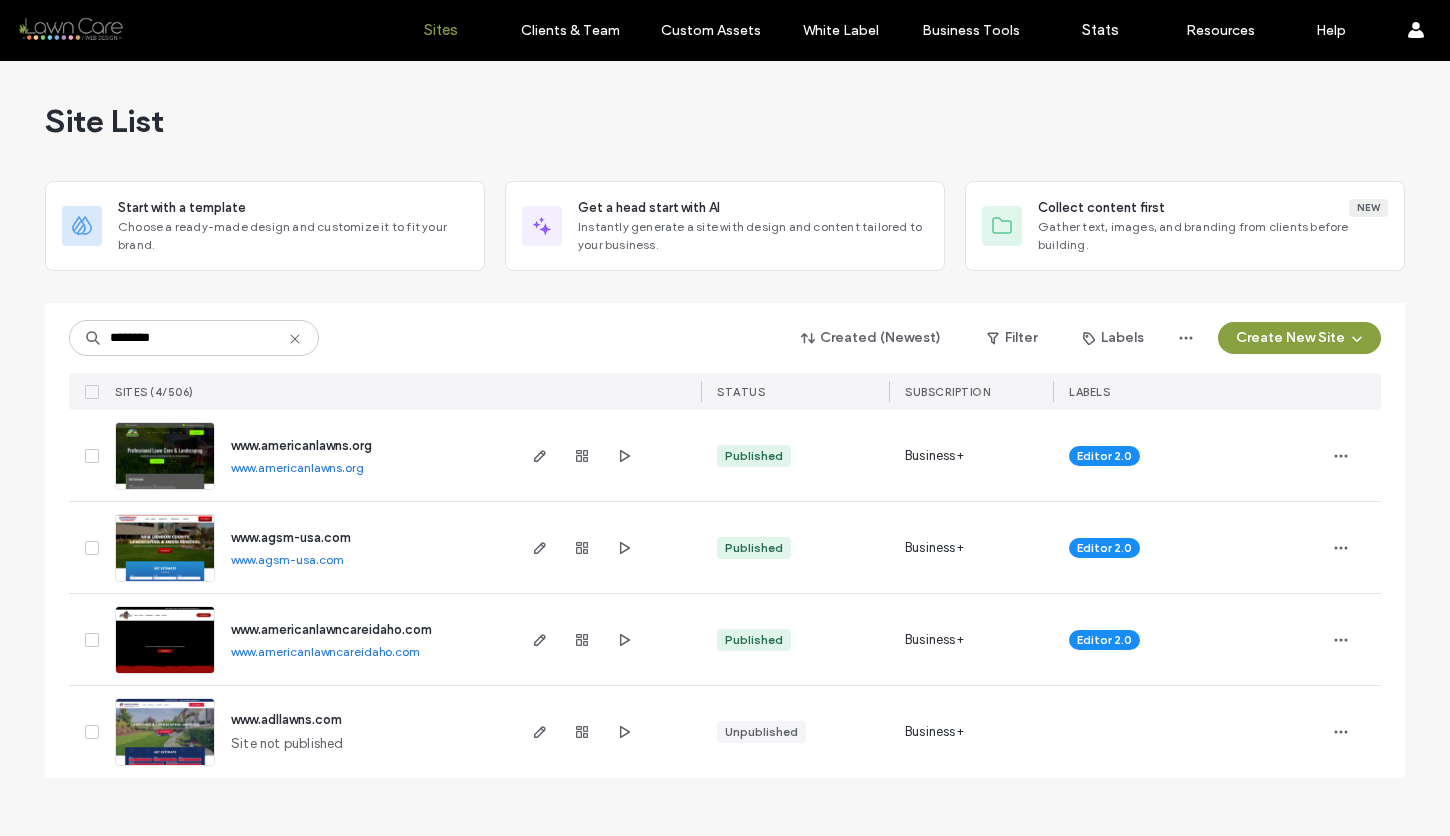 click at bounding box center (165, 767) 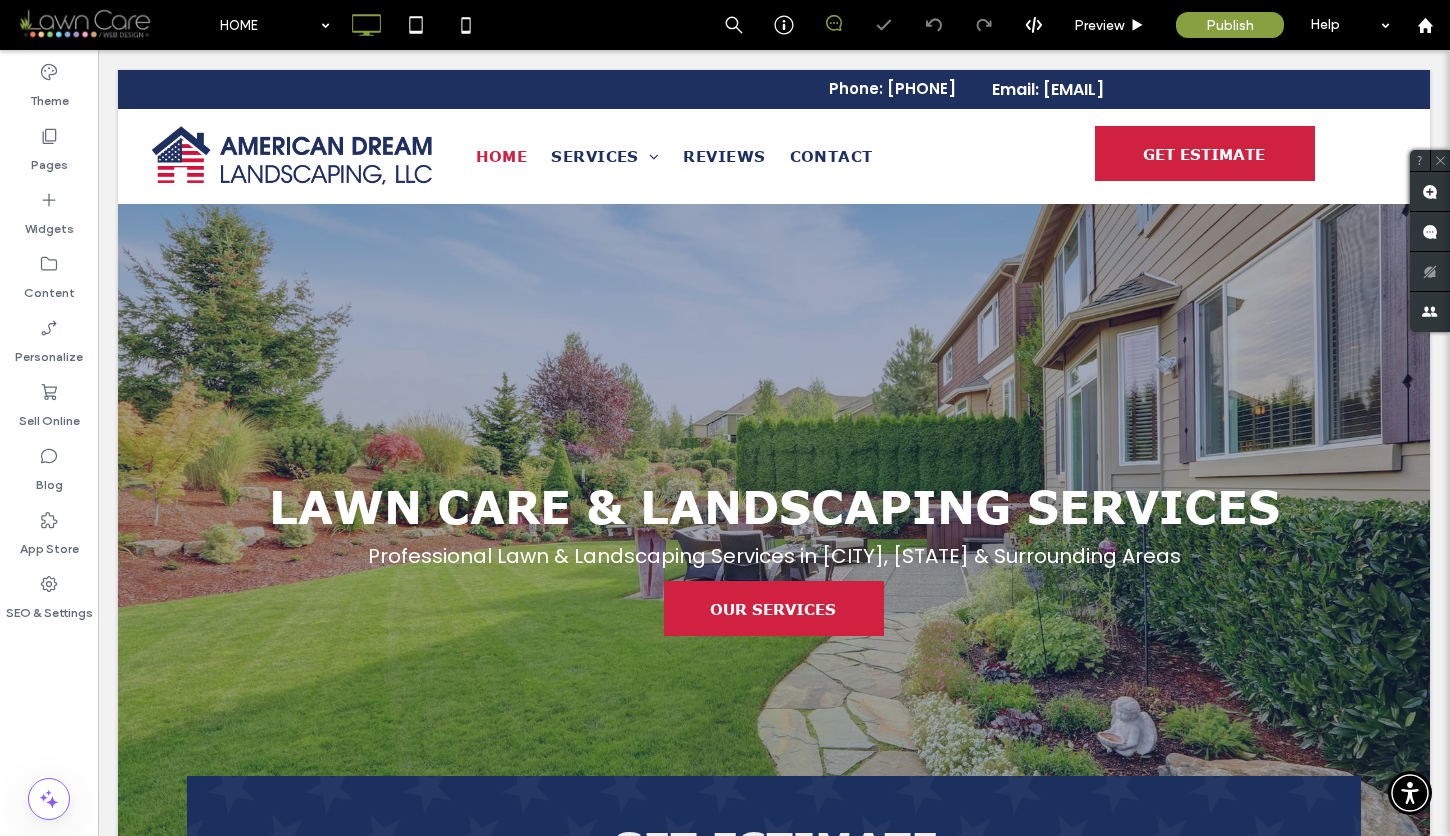 scroll, scrollTop: 0, scrollLeft: 0, axis: both 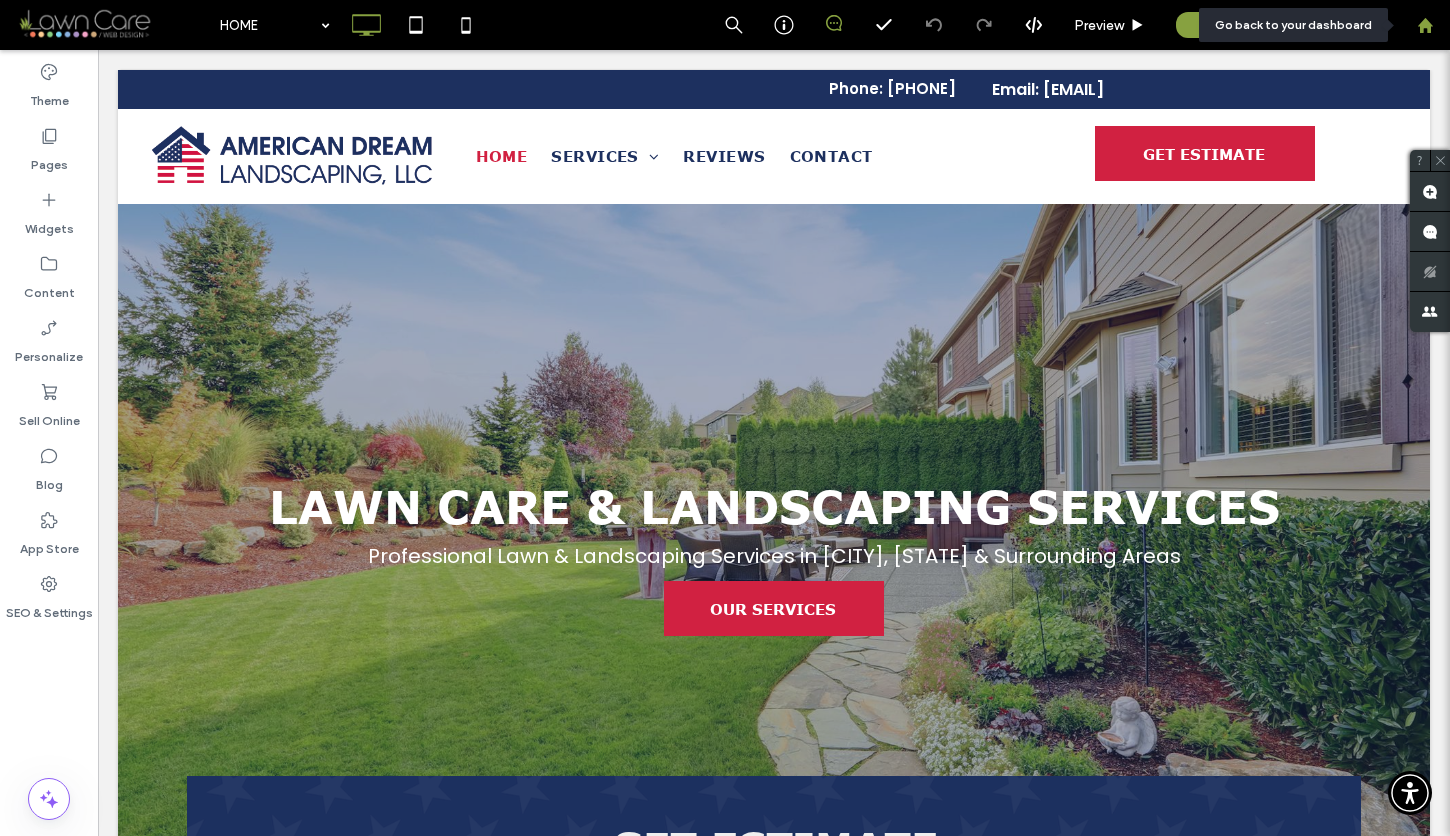 click at bounding box center (1425, 25) 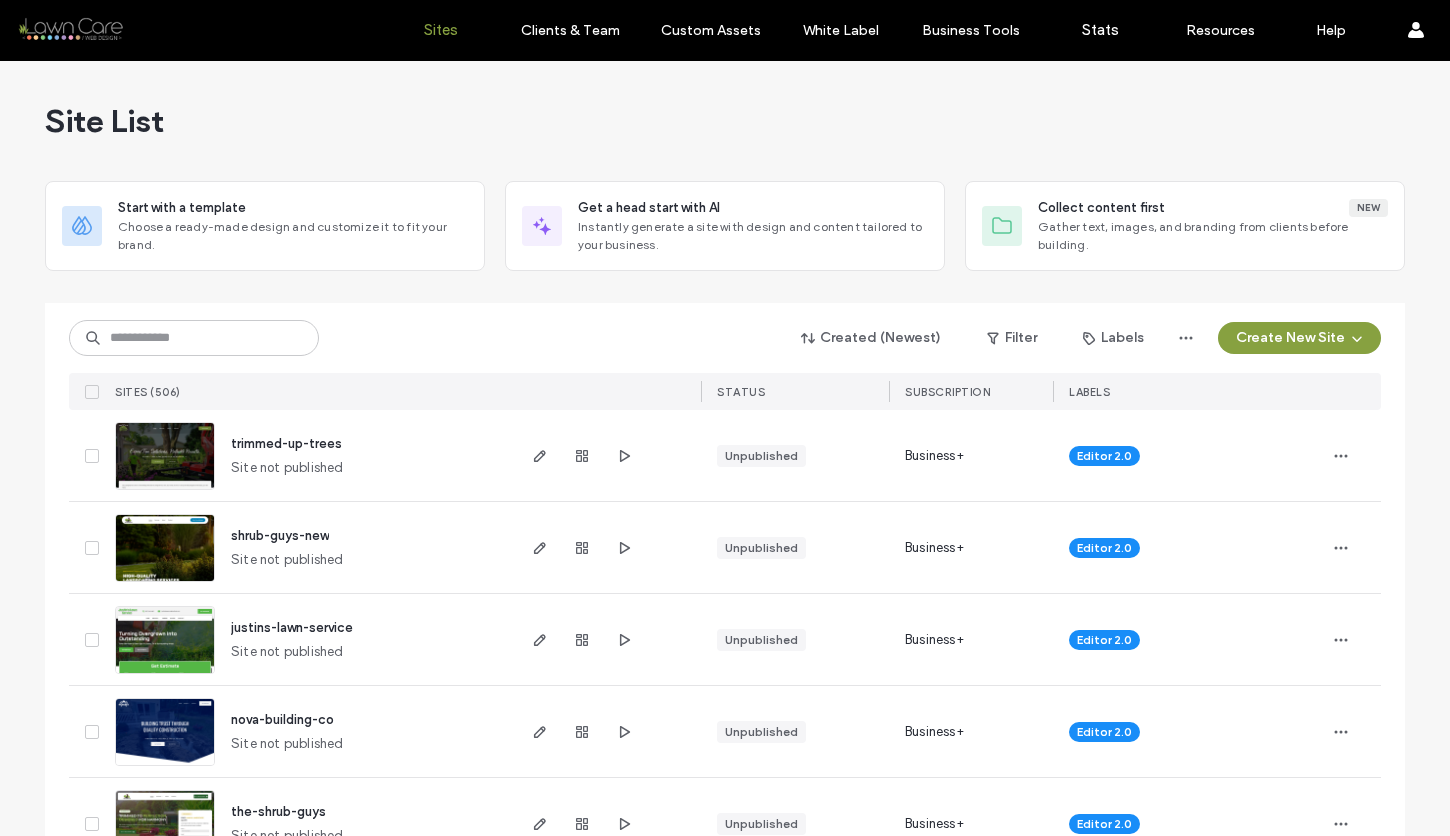 scroll, scrollTop: 0, scrollLeft: 0, axis: both 